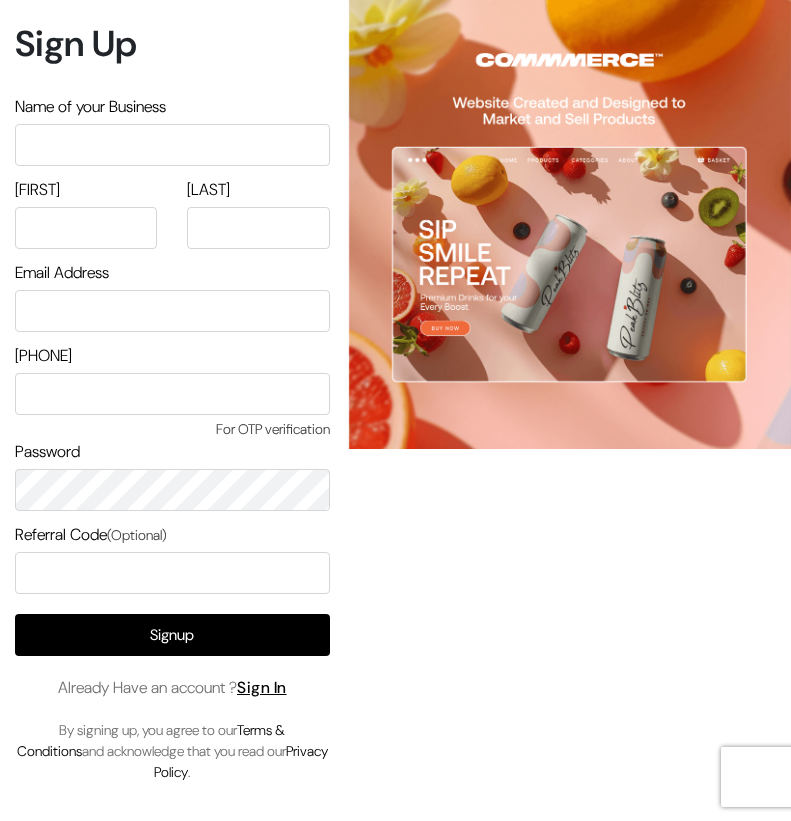 scroll, scrollTop: 0, scrollLeft: 0, axis: both 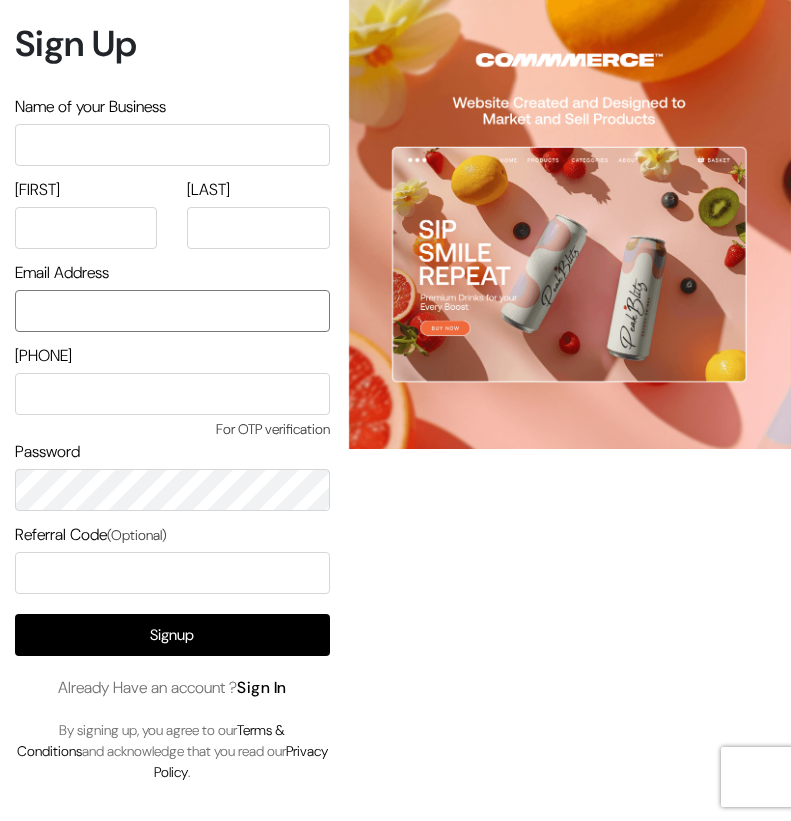 type on "refreshub@yahoo.com" 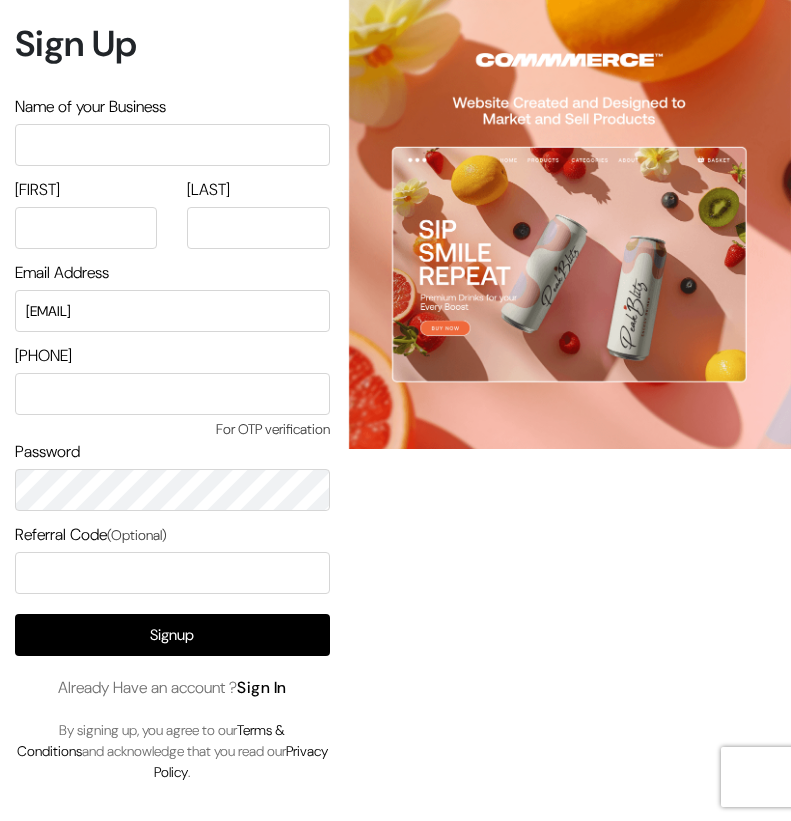 click on "Sign In" at bounding box center [262, 687] 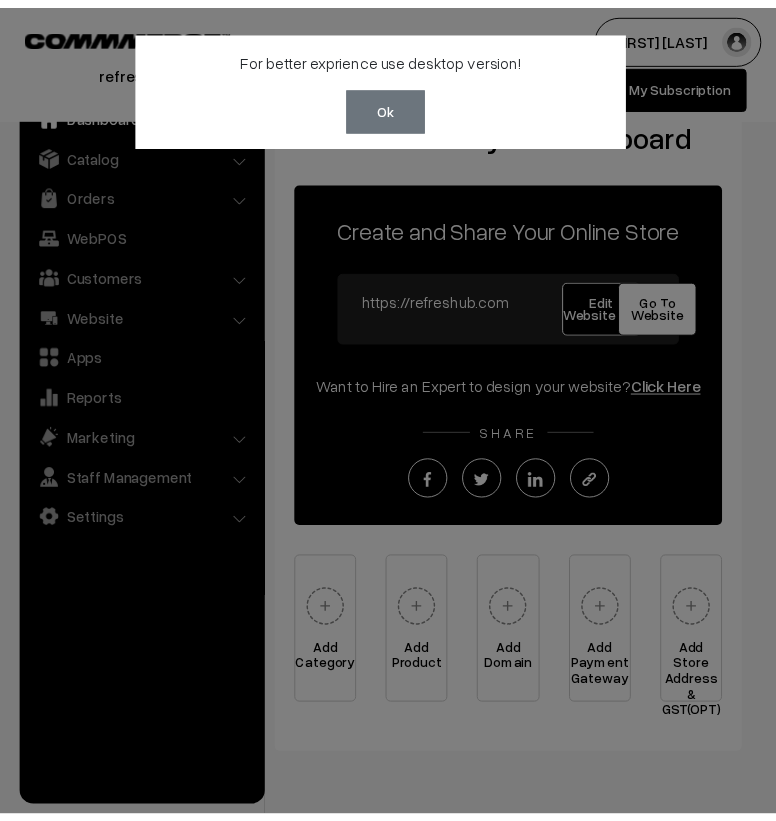 scroll, scrollTop: 0, scrollLeft: 0, axis: both 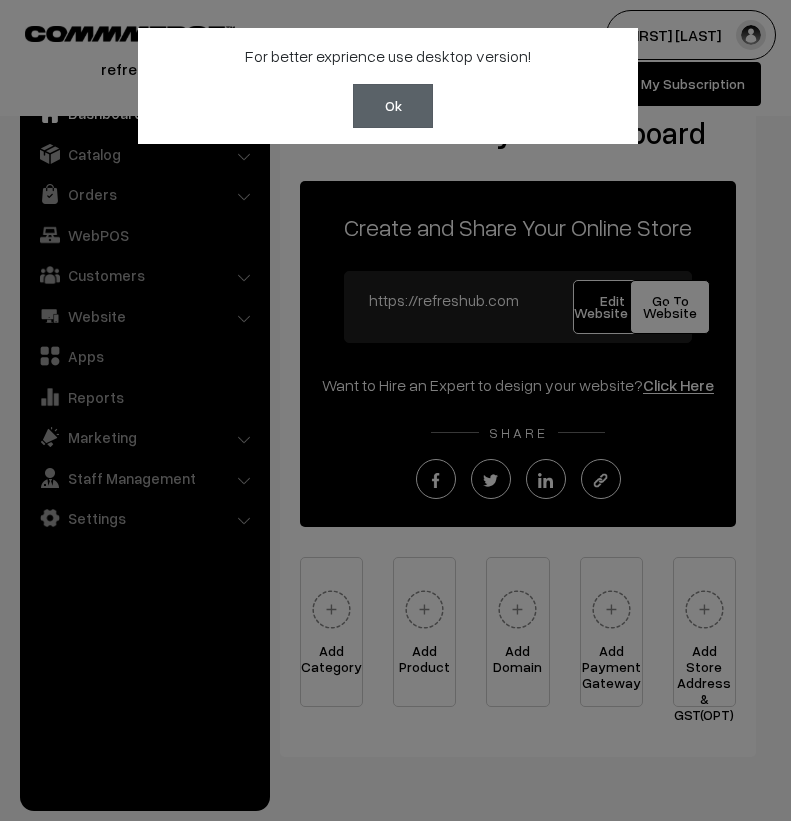 click on "Ok" at bounding box center (393, 106) 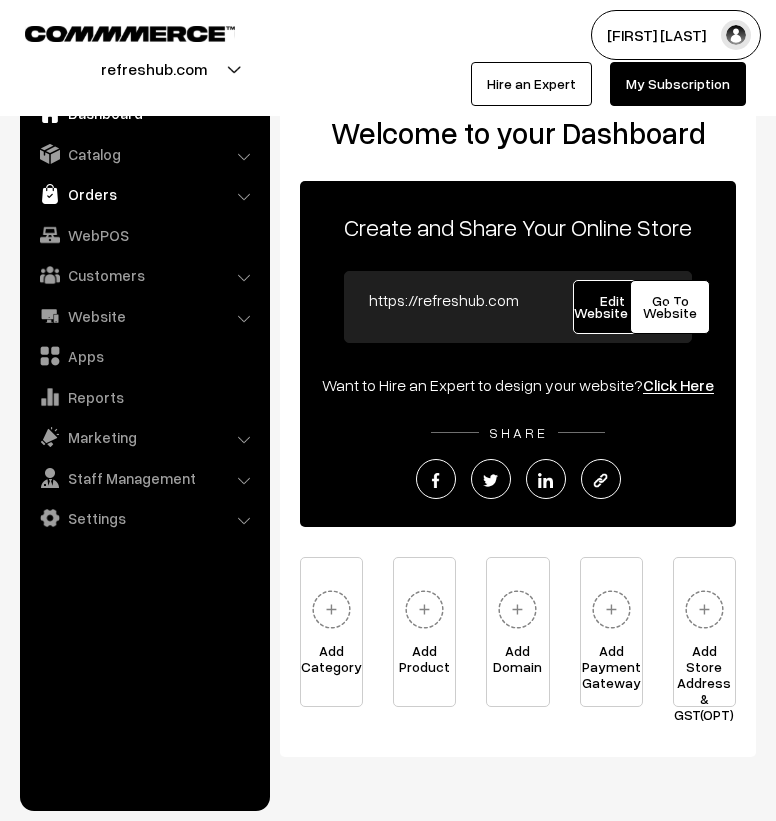 click on "Orders" at bounding box center [144, 194] 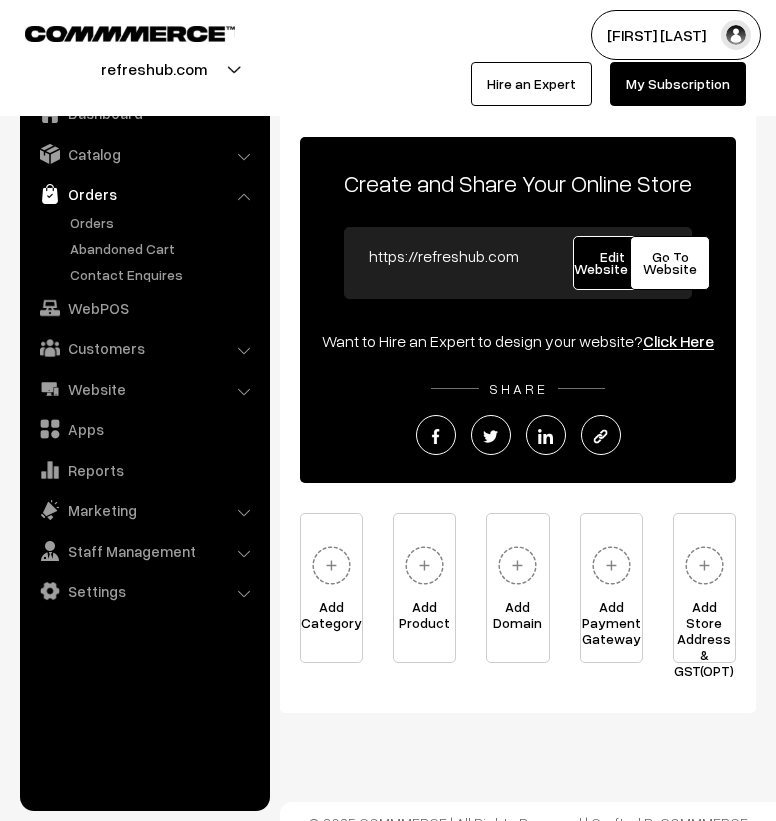 scroll, scrollTop: 66, scrollLeft: 0, axis: vertical 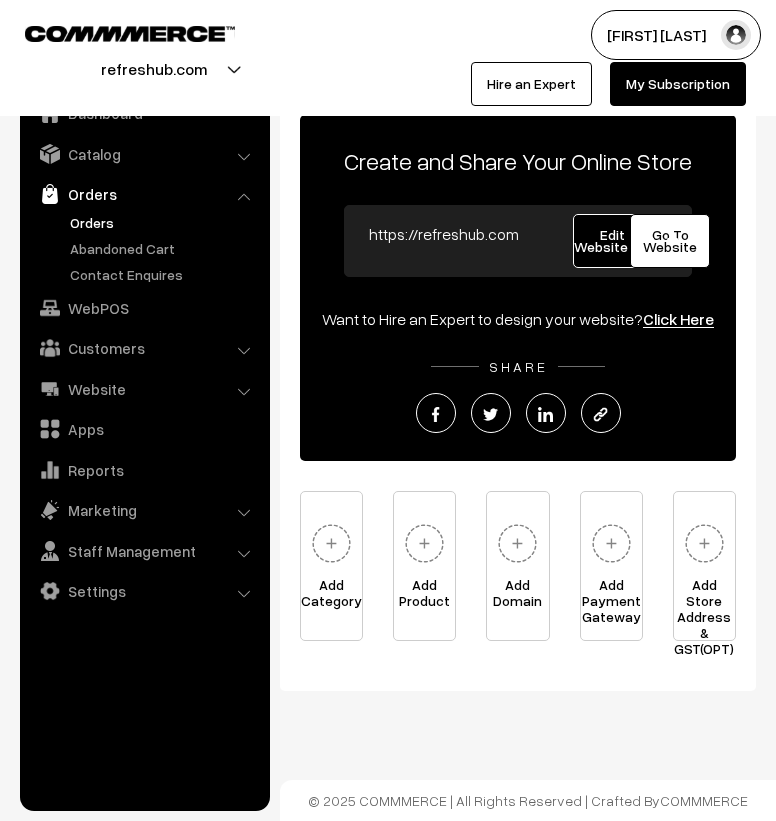 click on "Orders" at bounding box center (164, 222) 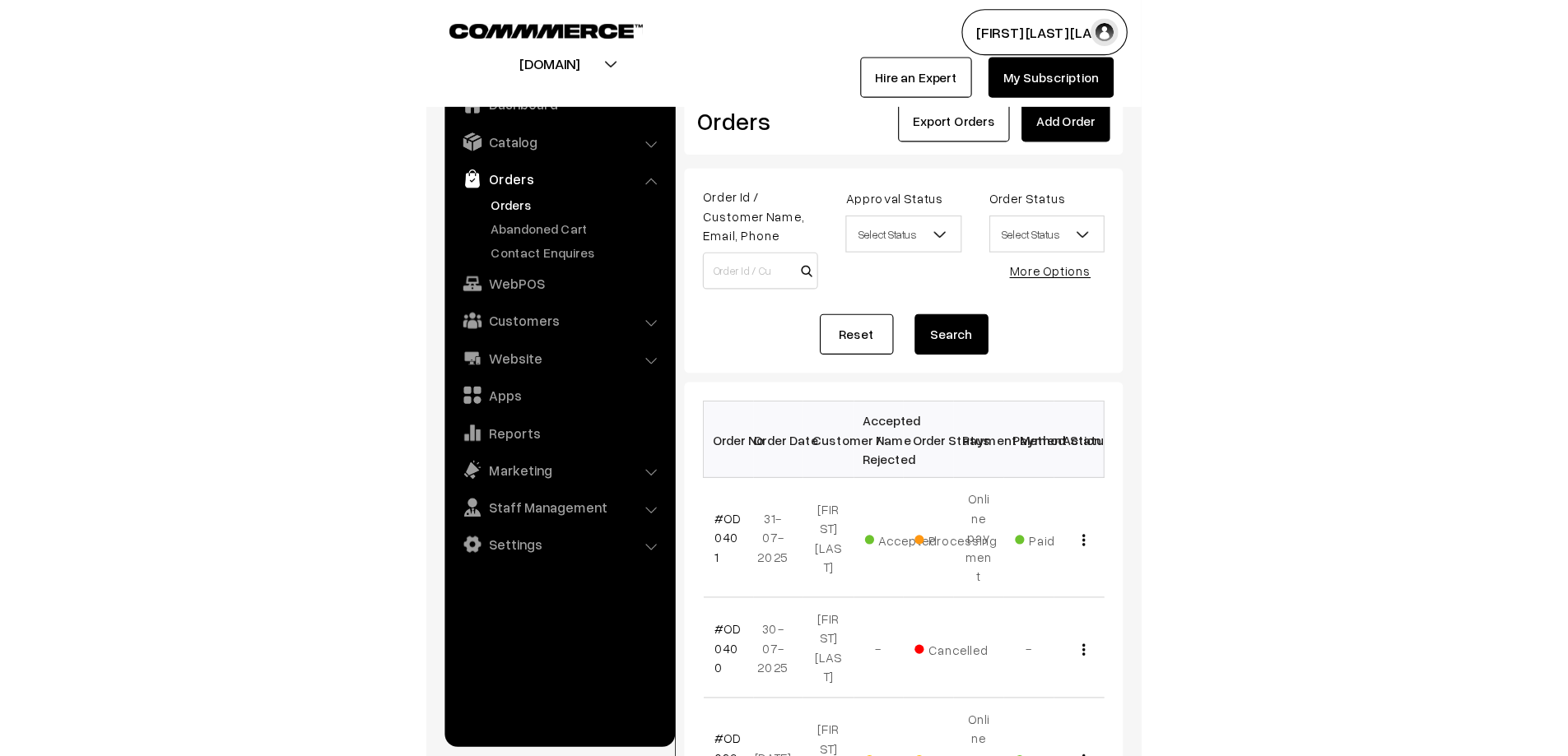 scroll, scrollTop: 0, scrollLeft: 0, axis: both 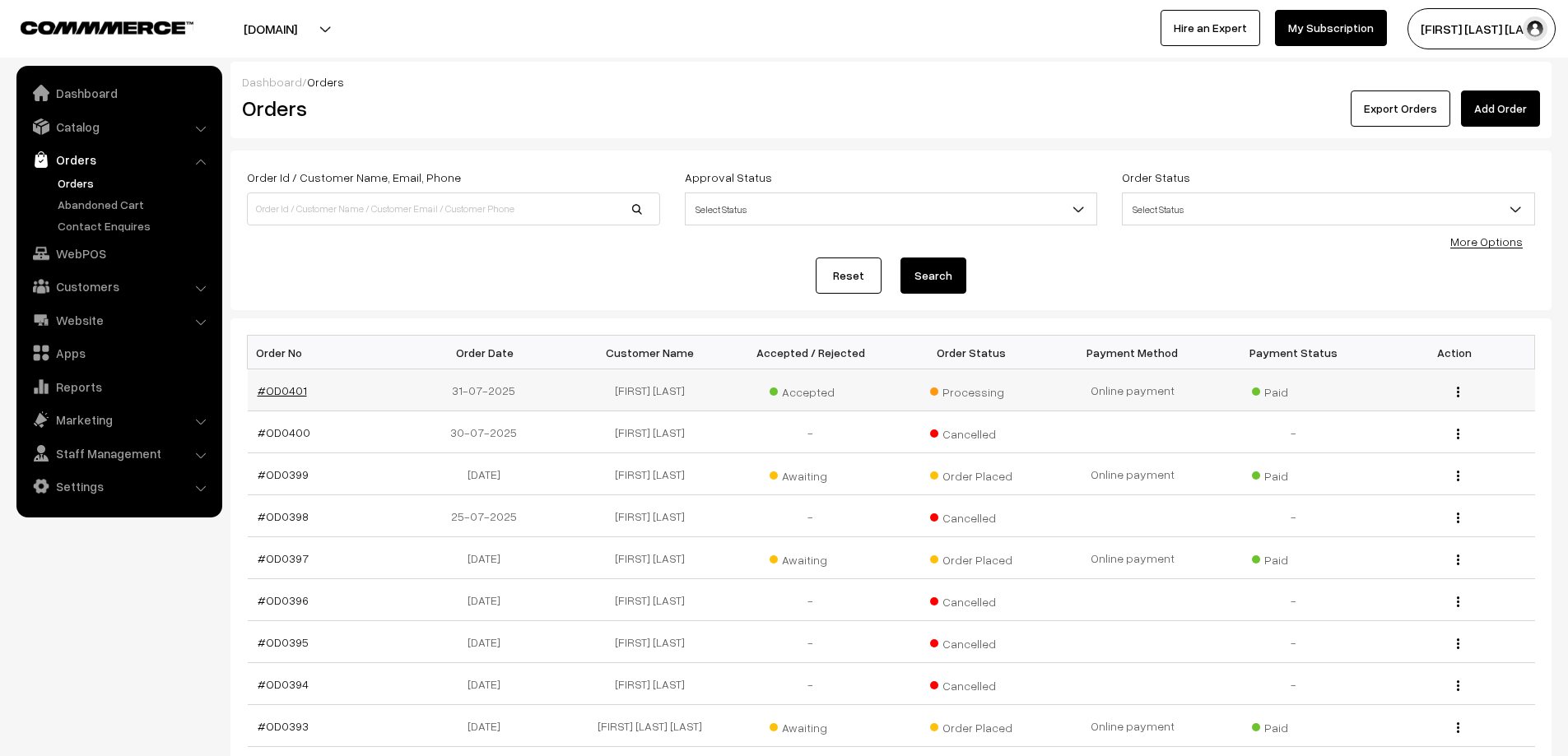 click on "#OD0401" at bounding box center (282, 390) 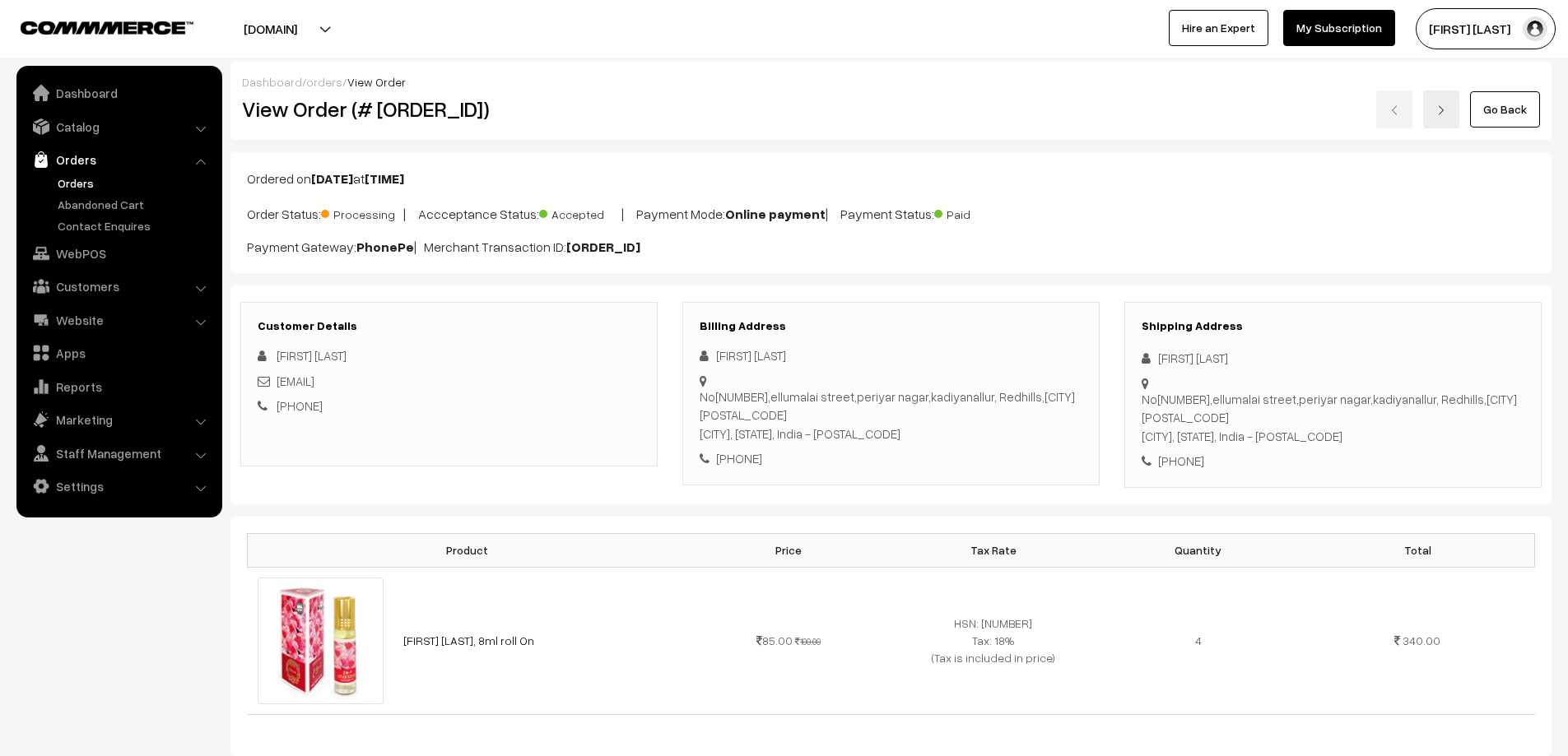 scroll, scrollTop: 0, scrollLeft: 0, axis: both 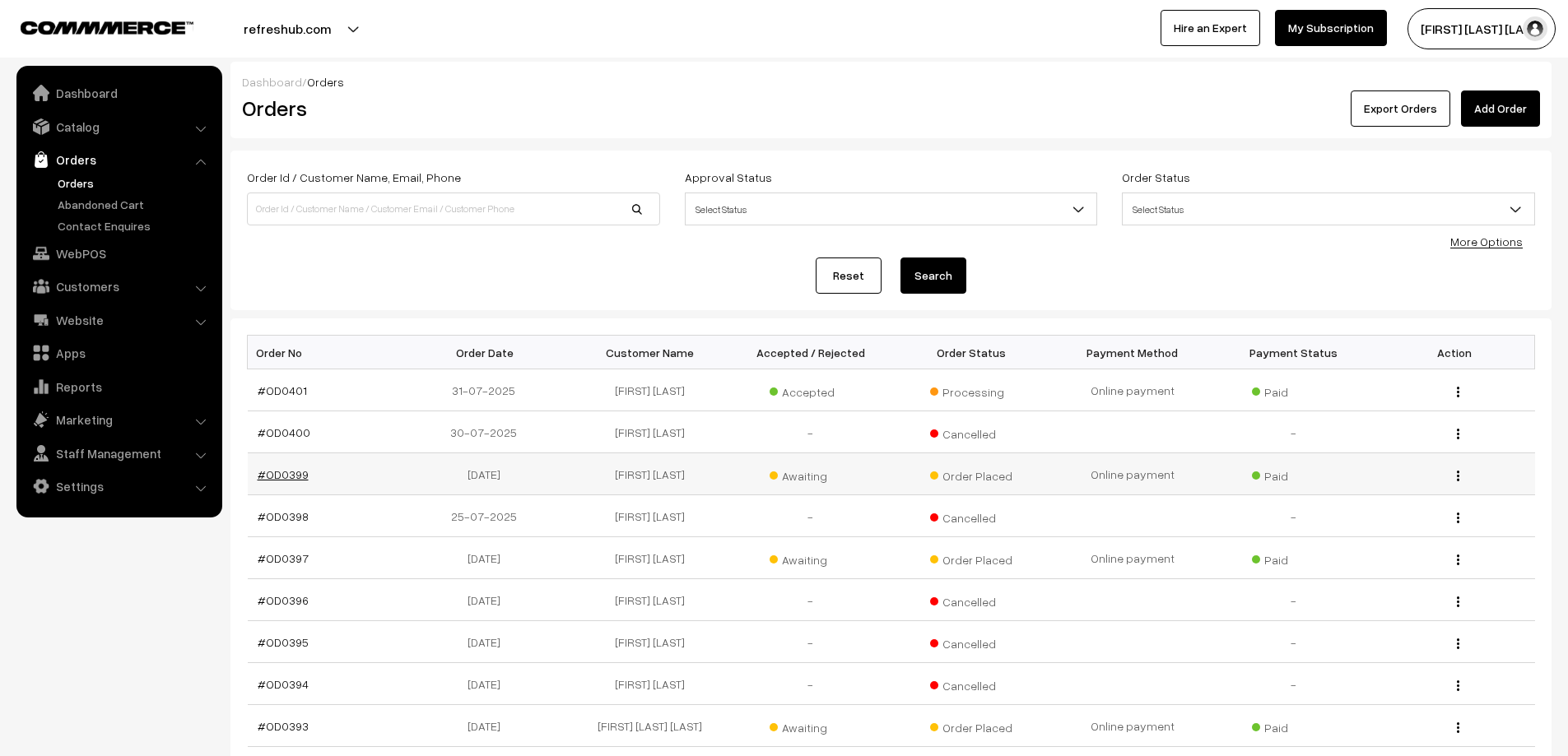 click on "#OD0399" at bounding box center (283, 474) 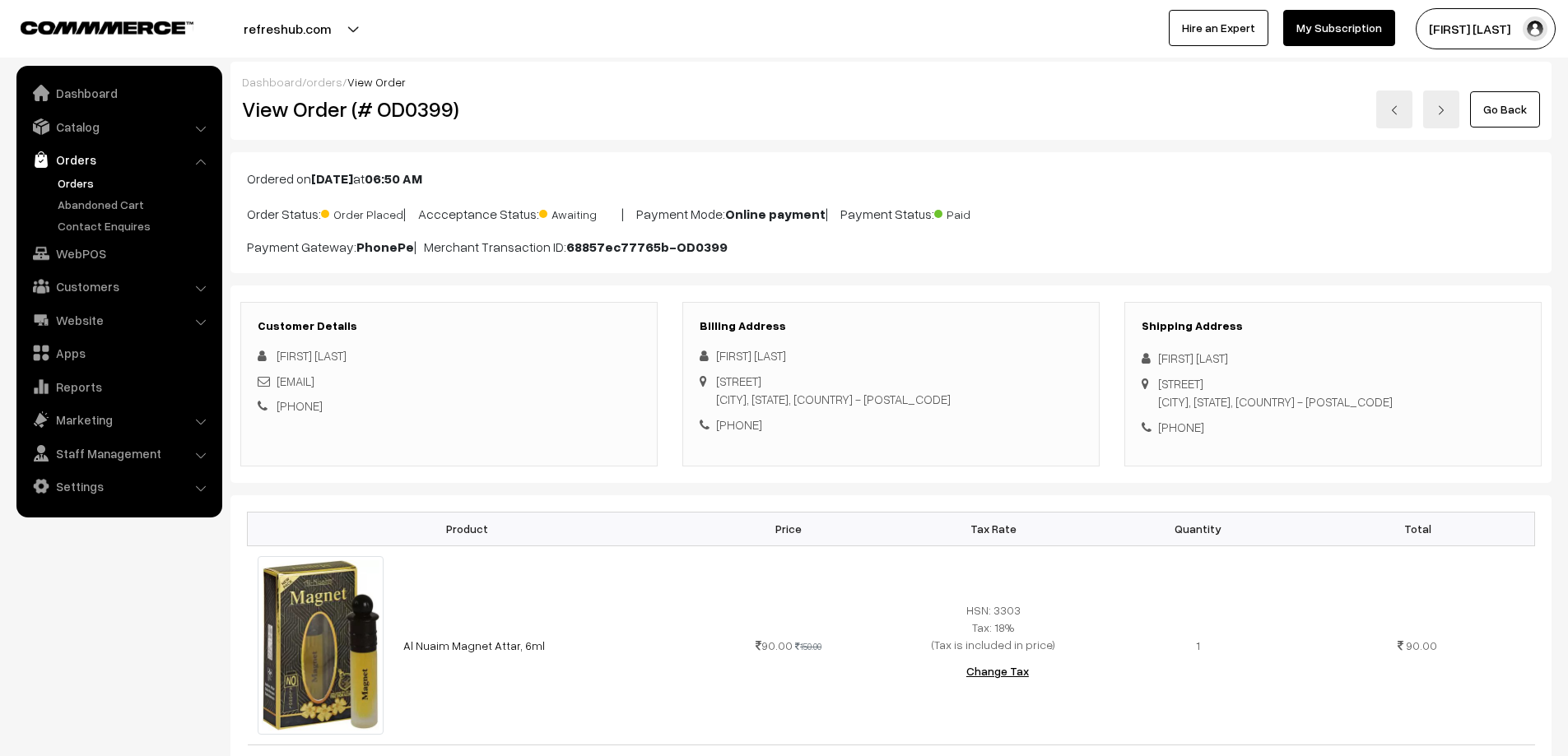 scroll, scrollTop: 0, scrollLeft: 0, axis: both 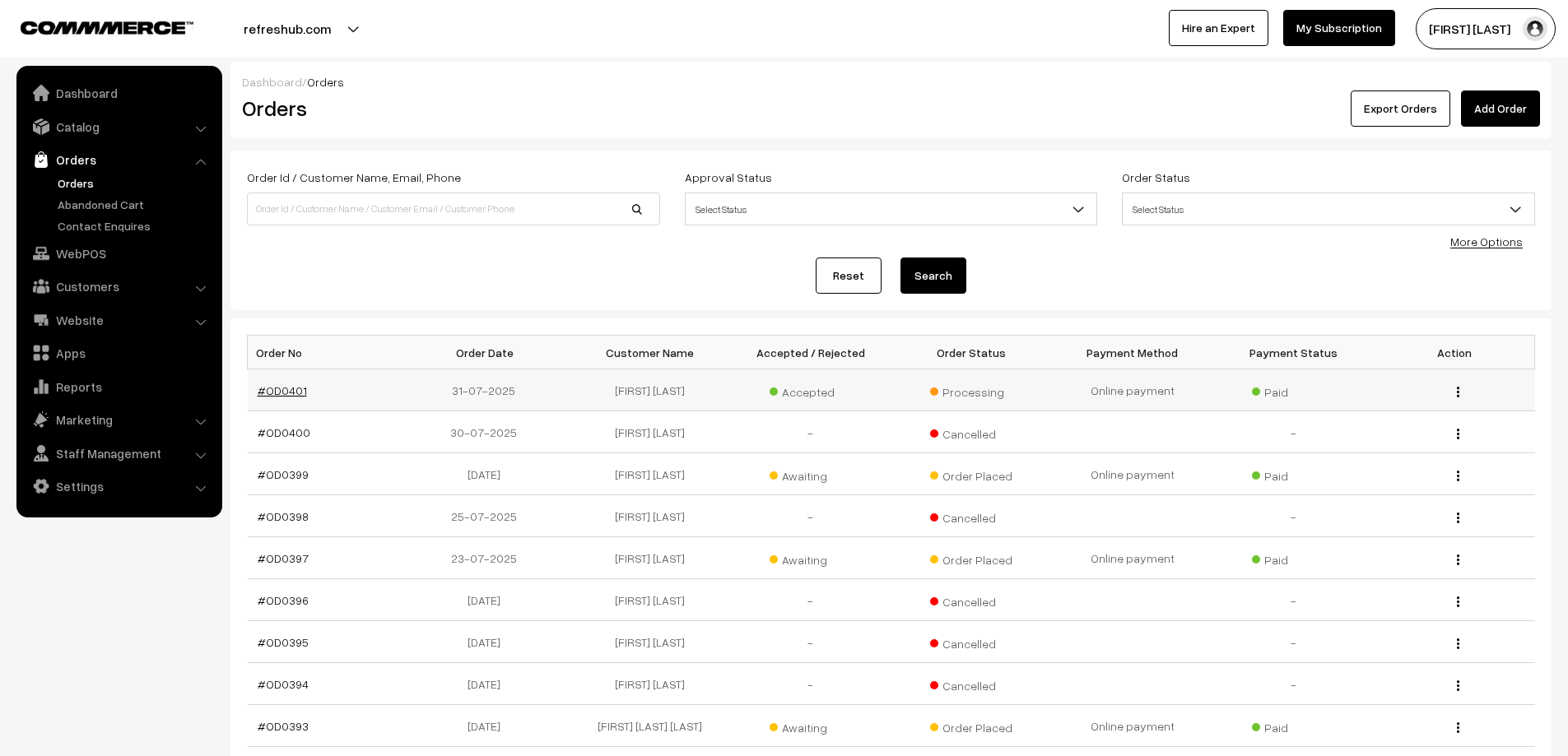 click on "#OD0401" at bounding box center (282, 390) 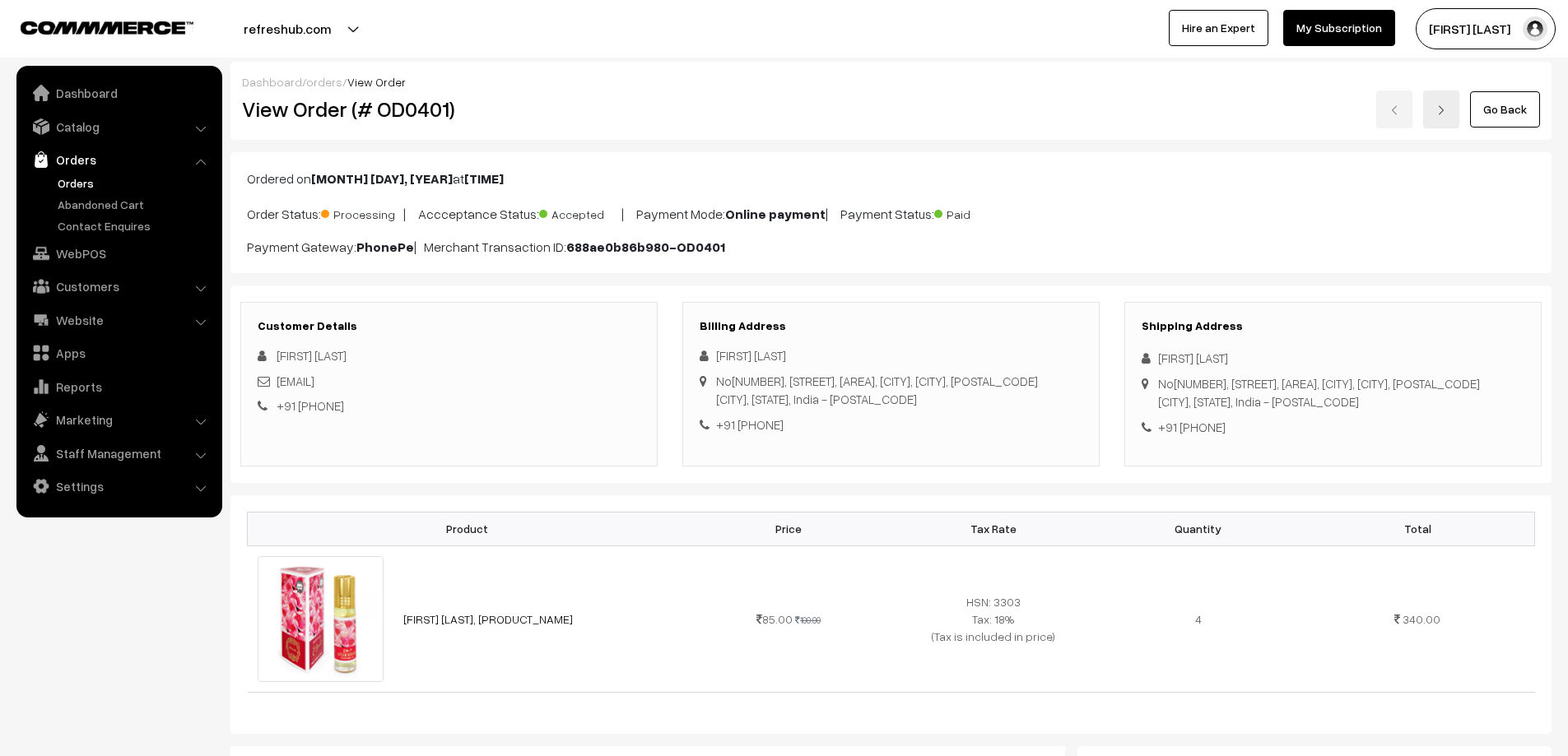 scroll, scrollTop: 0, scrollLeft: 0, axis: both 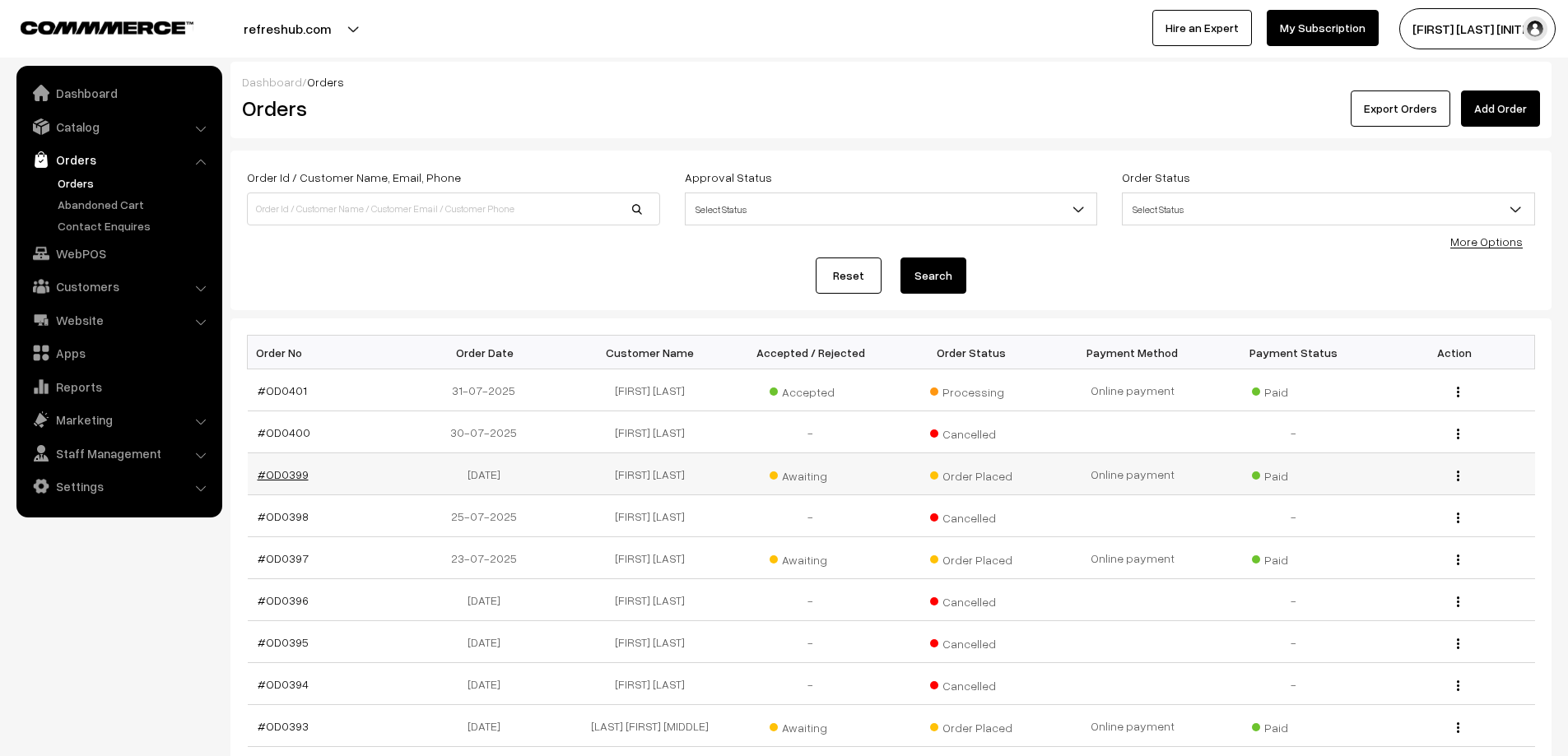 click on "#OD0399" at bounding box center (283, 474) 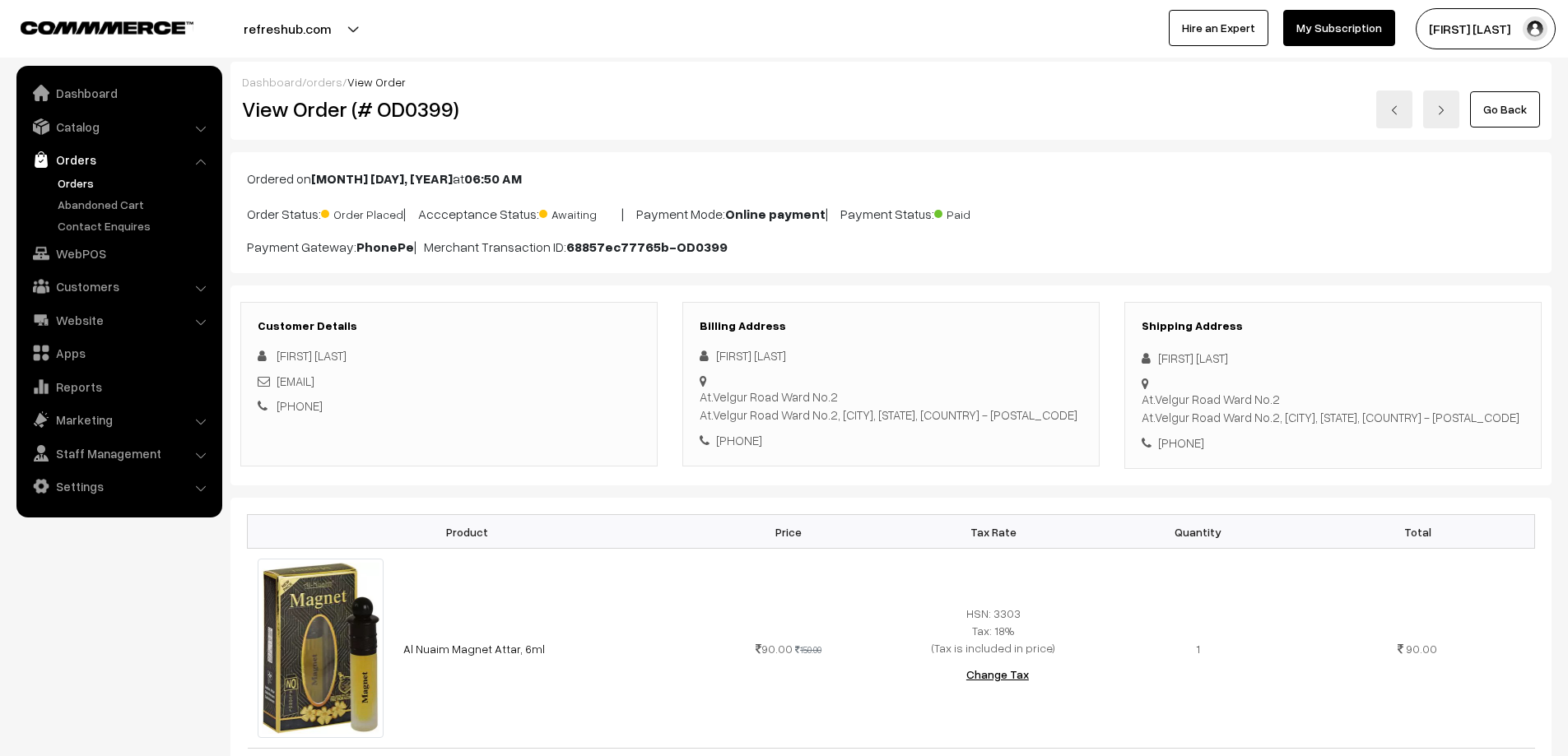 scroll, scrollTop: 0, scrollLeft: 0, axis: both 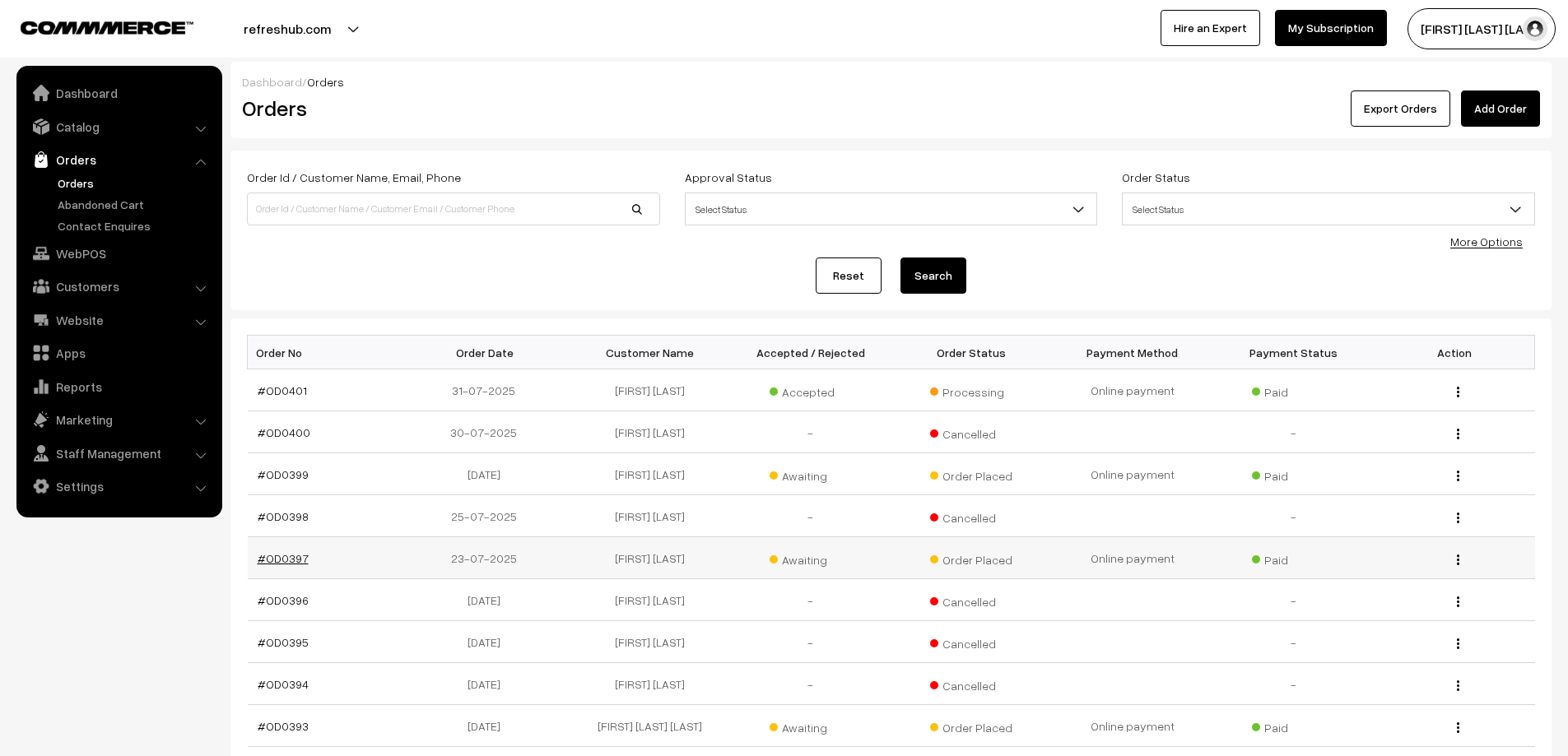 click on "#OD0397" at bounding box center (283, 558) 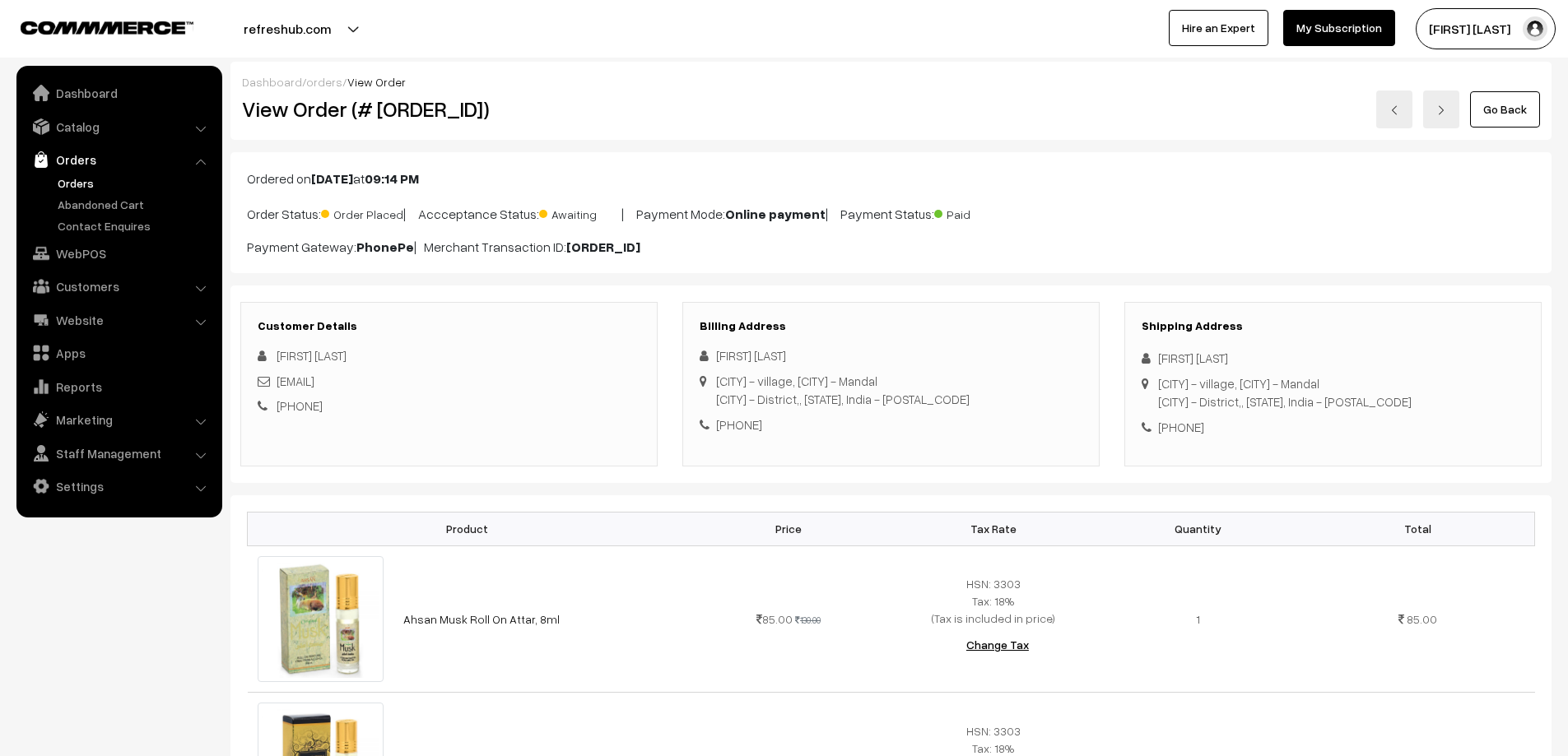 scroll, scrollTop: 82, scrollLeft: 0, axis: vertical 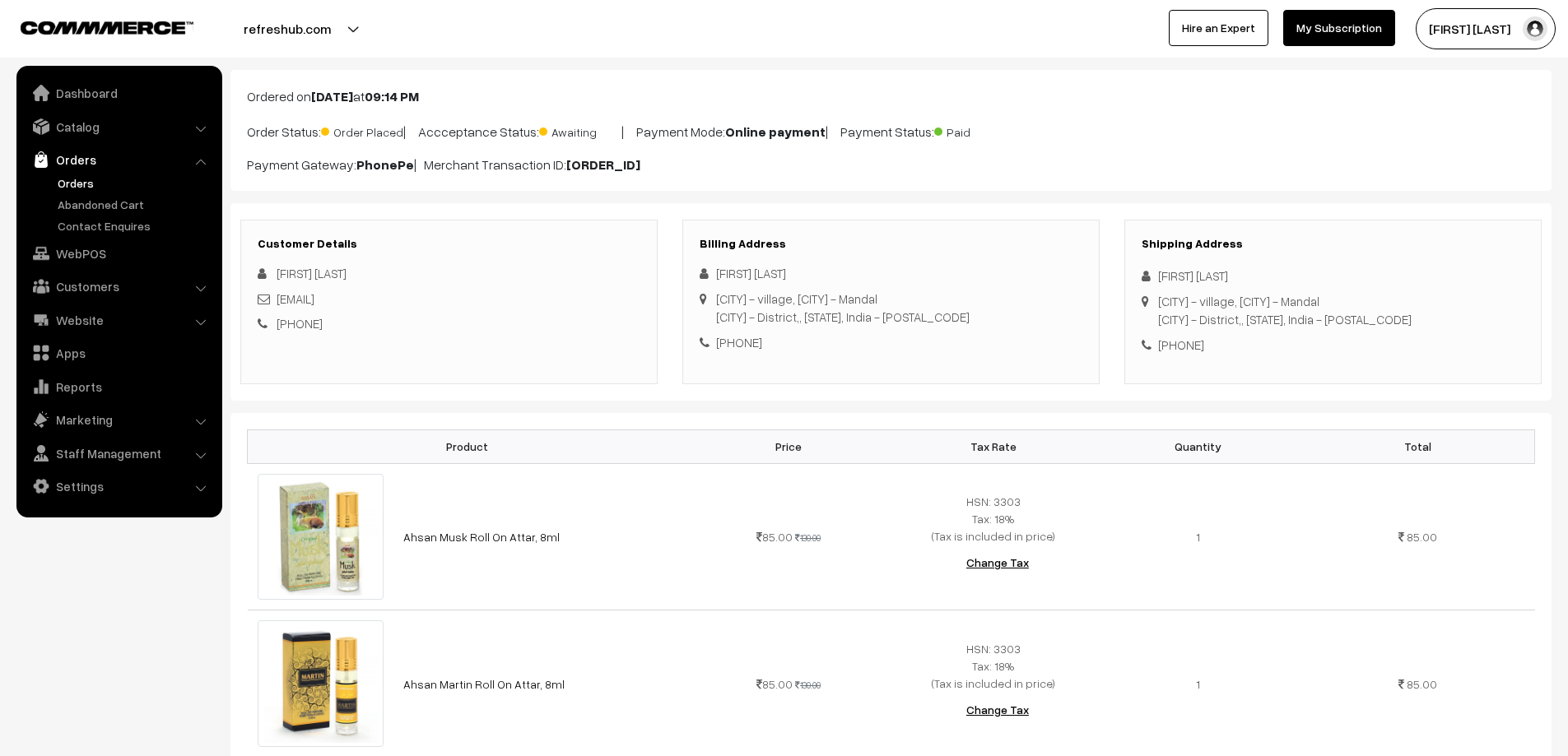 drag, startPoint x: 718, startPoint y: 267, endPoint x: 807, endPoint y: 349, distance: 121.0165 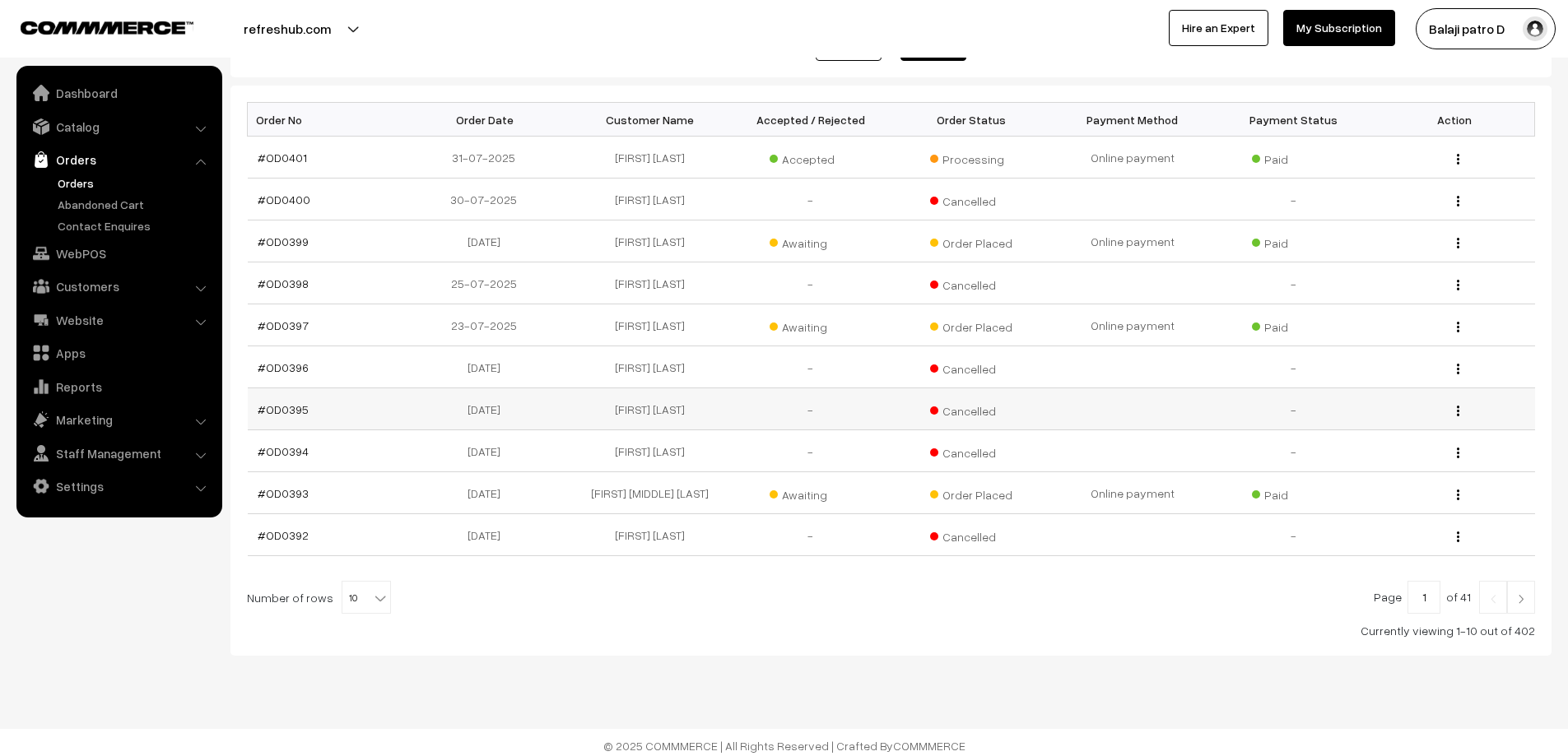 scroll, scrollTop: 247, scrollLeft: 0, axis: vertical 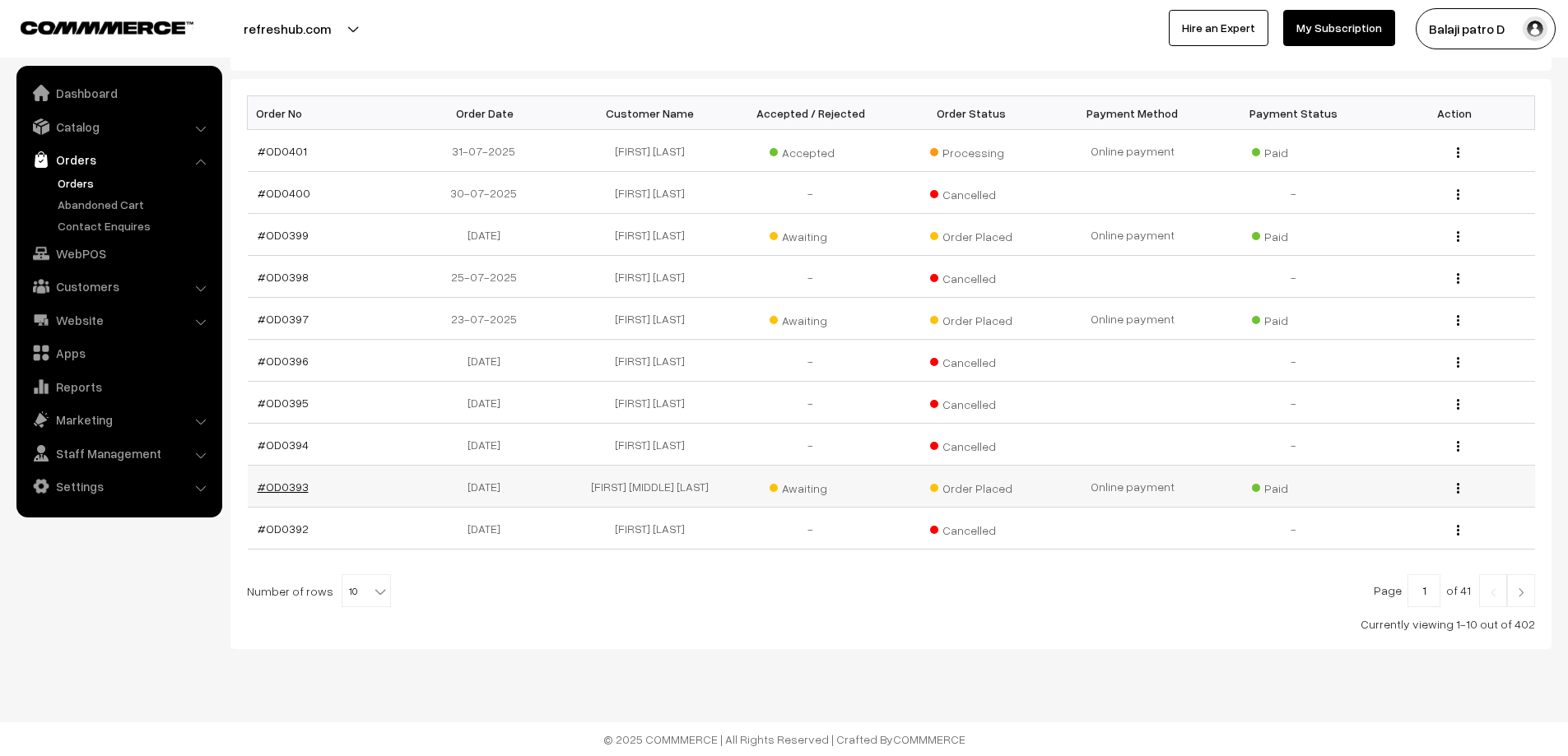 click on "#OD0393" at bounding box center [283, 486] 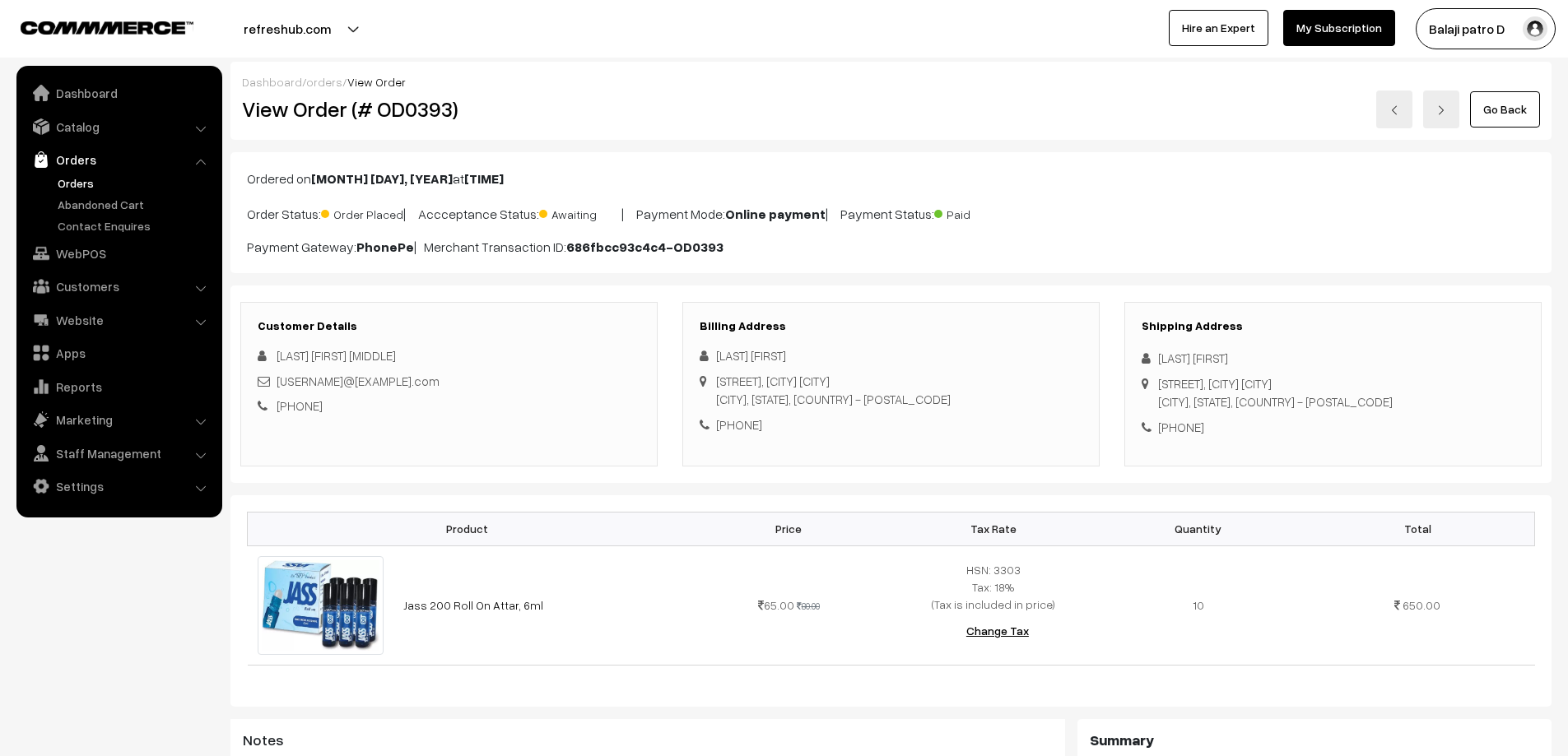 scroll, scrollTop: 0, scrollLeft: 0, axis: both 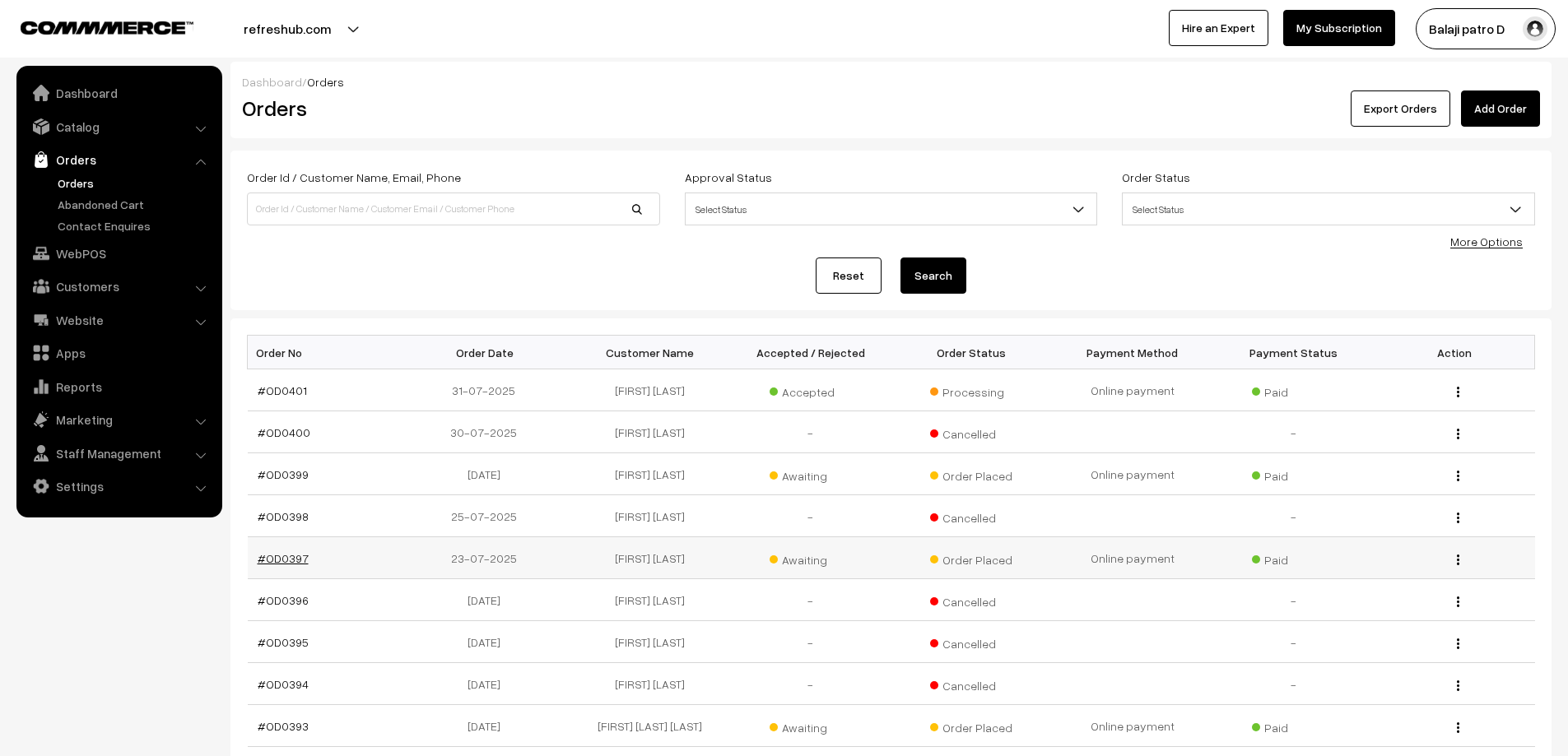 click on "#OD0397" at bounding box center [283, 558] 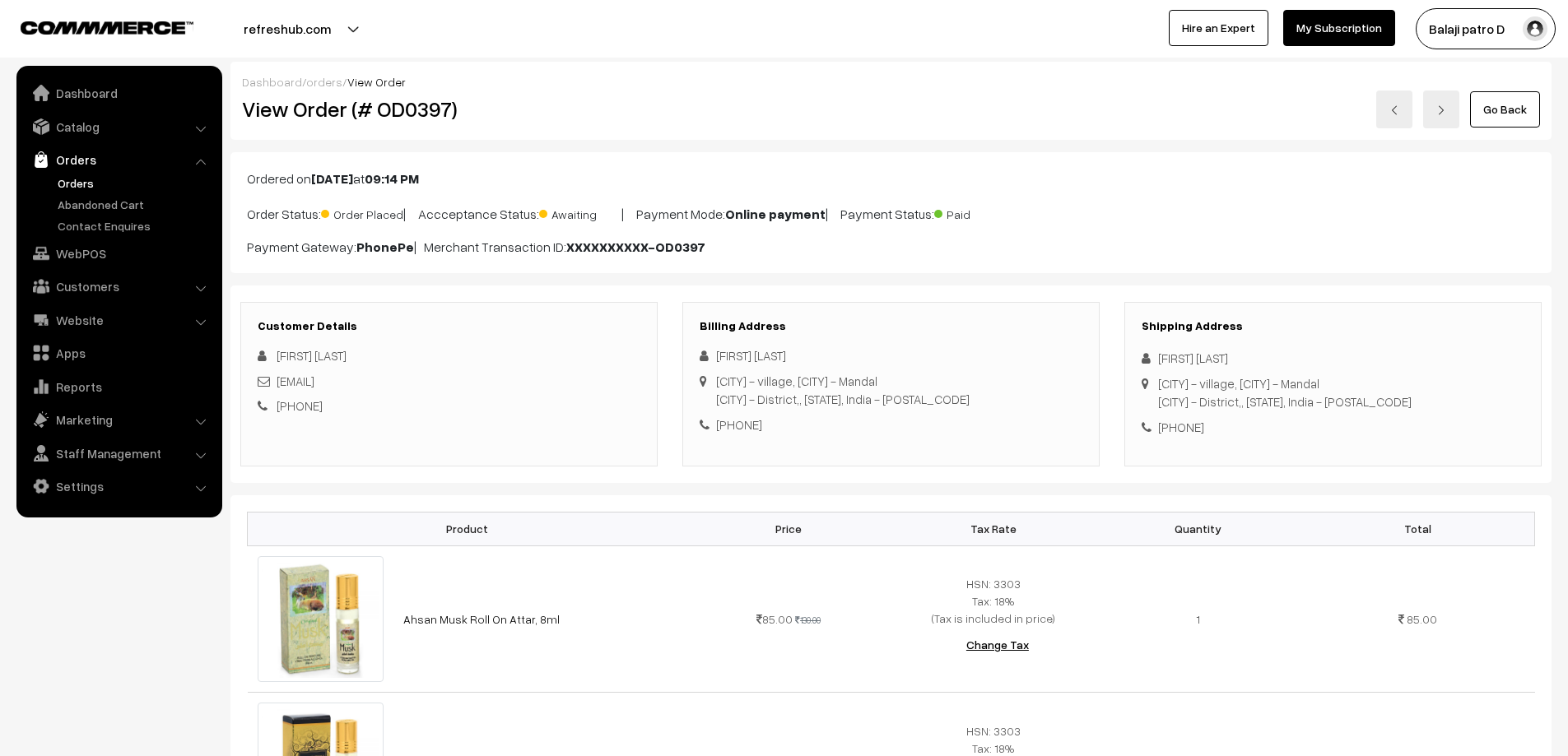 scroll, scrollTop: 0, scrollLeft: 0, axis: both 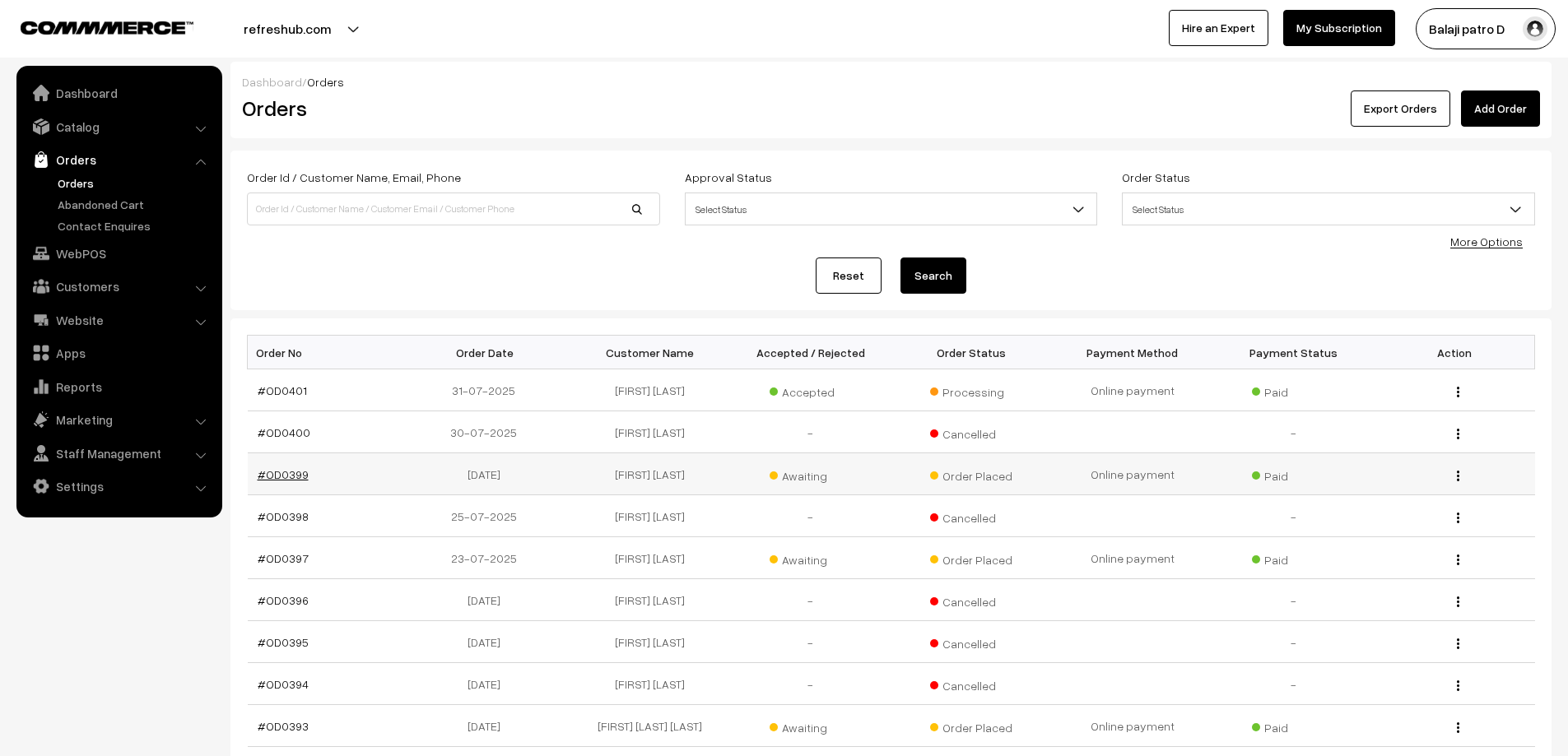 click on "#OD0399" at bounding box center (283, 474) 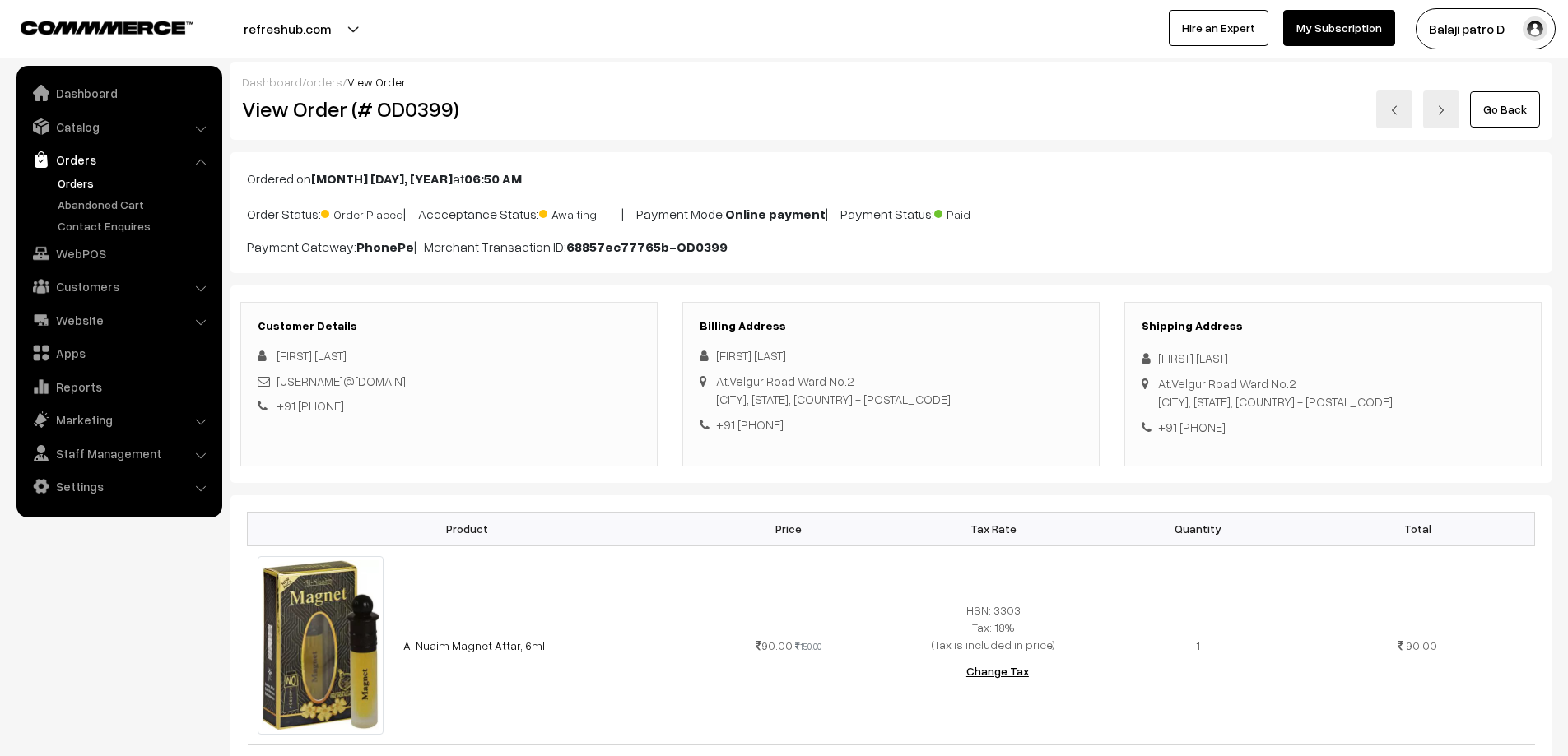 scroll, scrollTop: 0, scrollLeft: 0, axis: both 